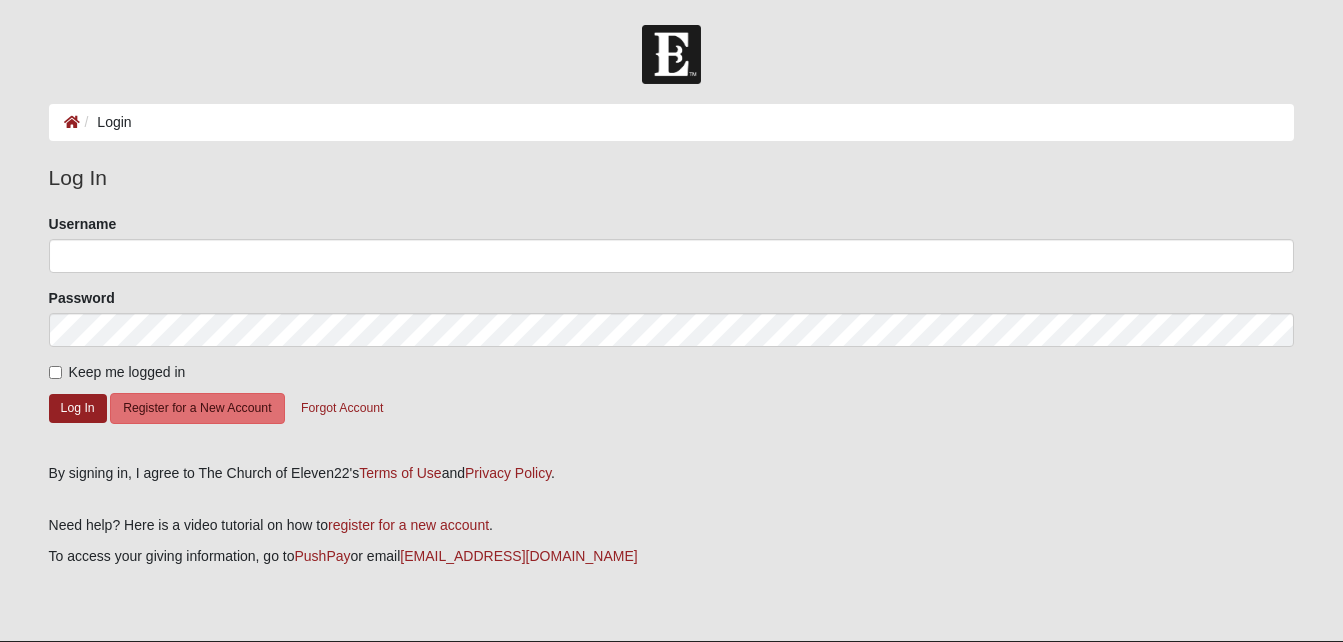 scroll, scrollTop: 0, scrollLeft: 0, axis: both 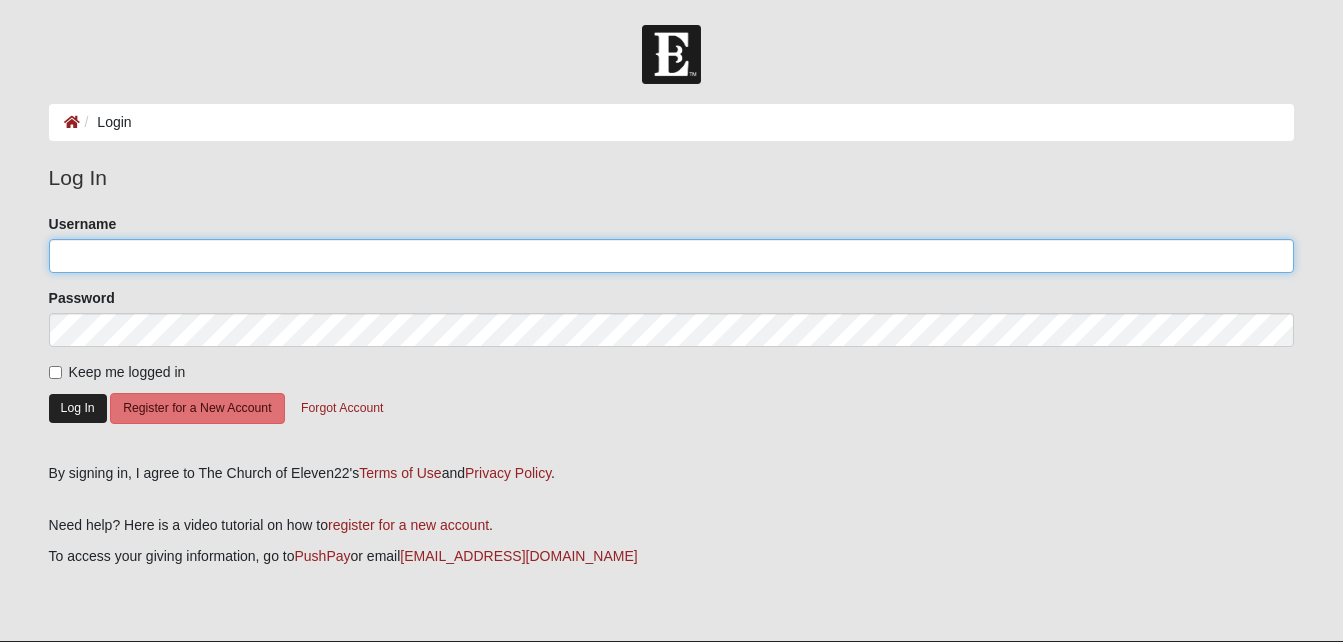 type on "MWinters" 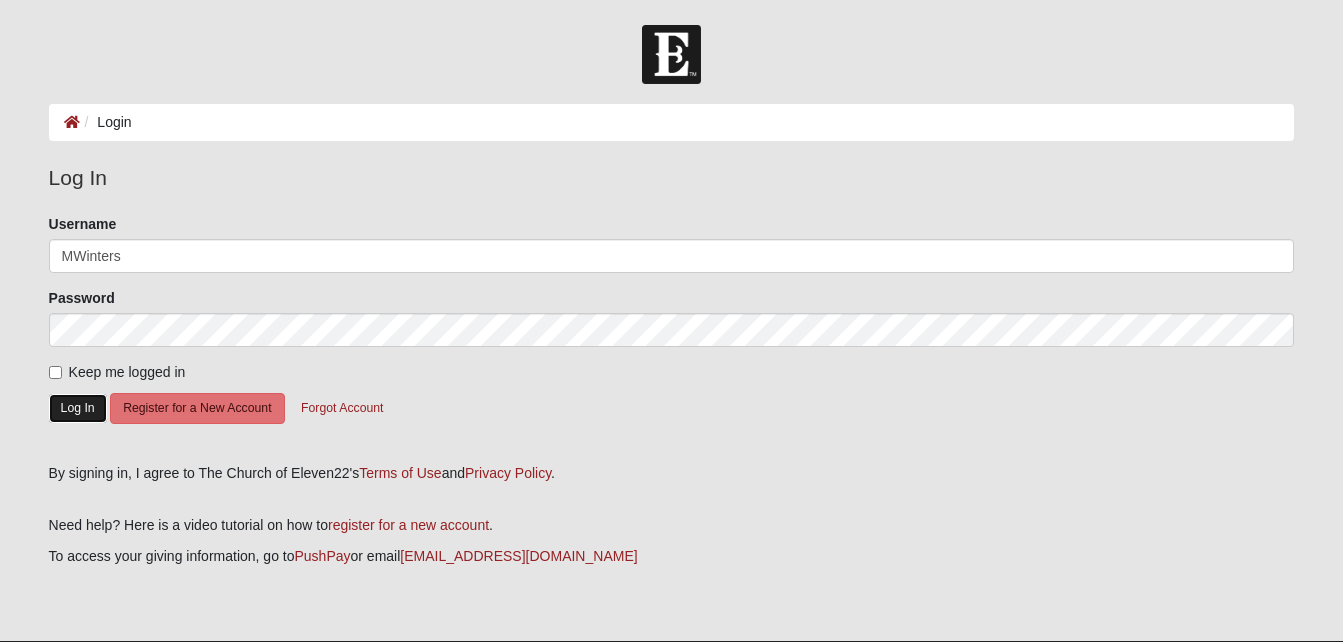 click on "Log In" 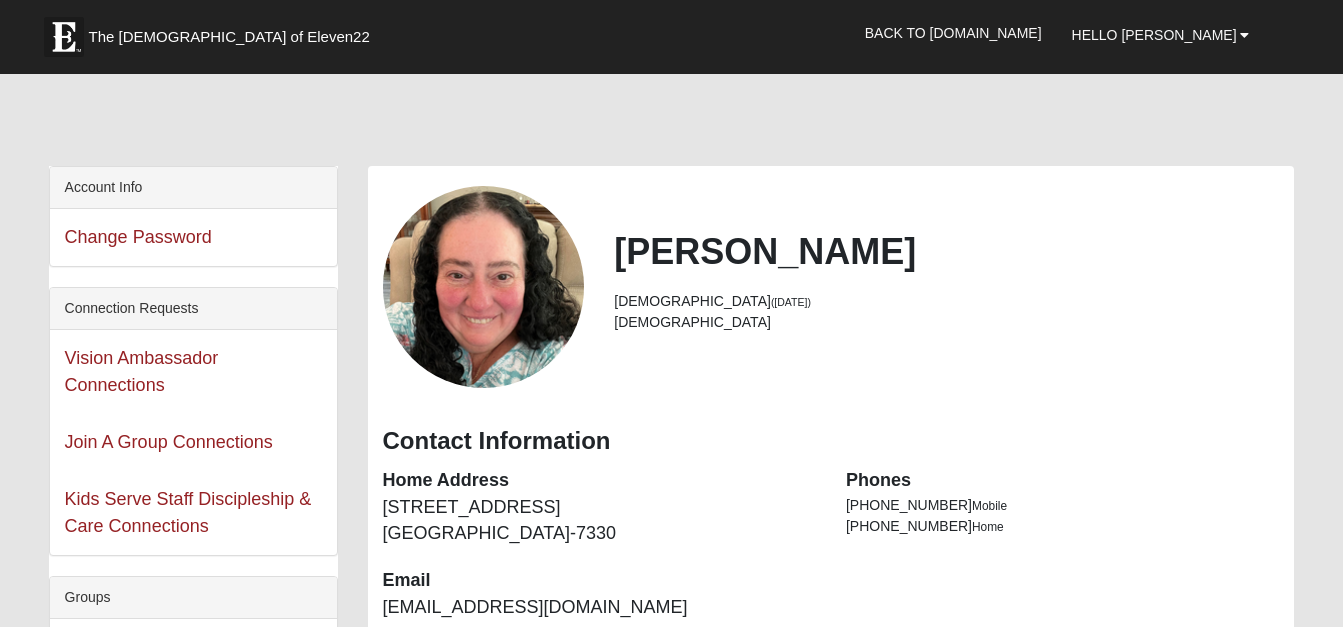scroll, scrollTop: 0, scrollLeft: 0, axis: both 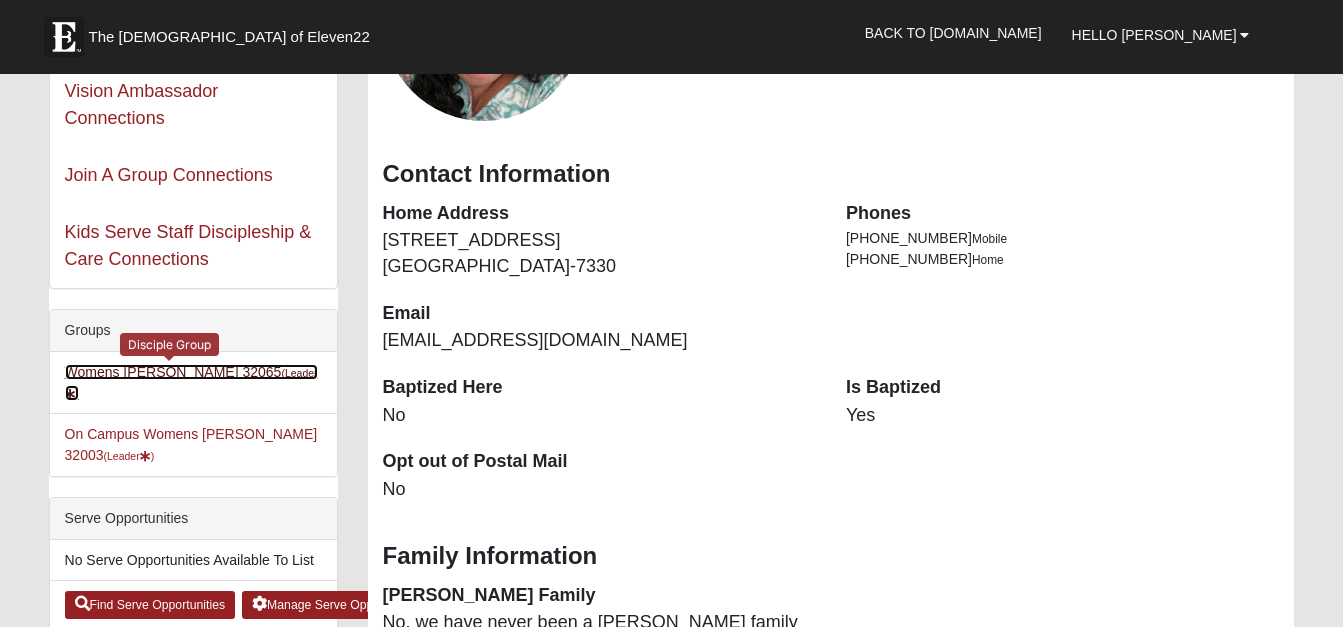 click on "Womens Winters 32065  (Leader
)" at bounding box center [191, 382] 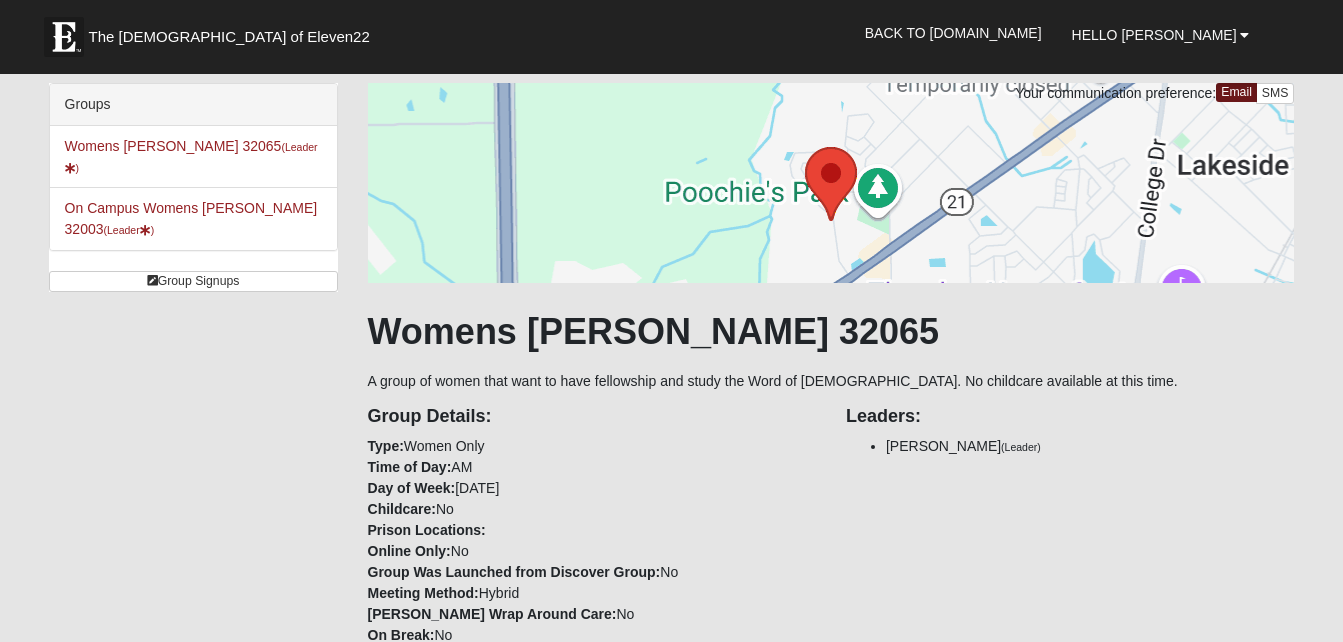 scroll, scrollTop: 0, scrollLeft: 0, axis: both 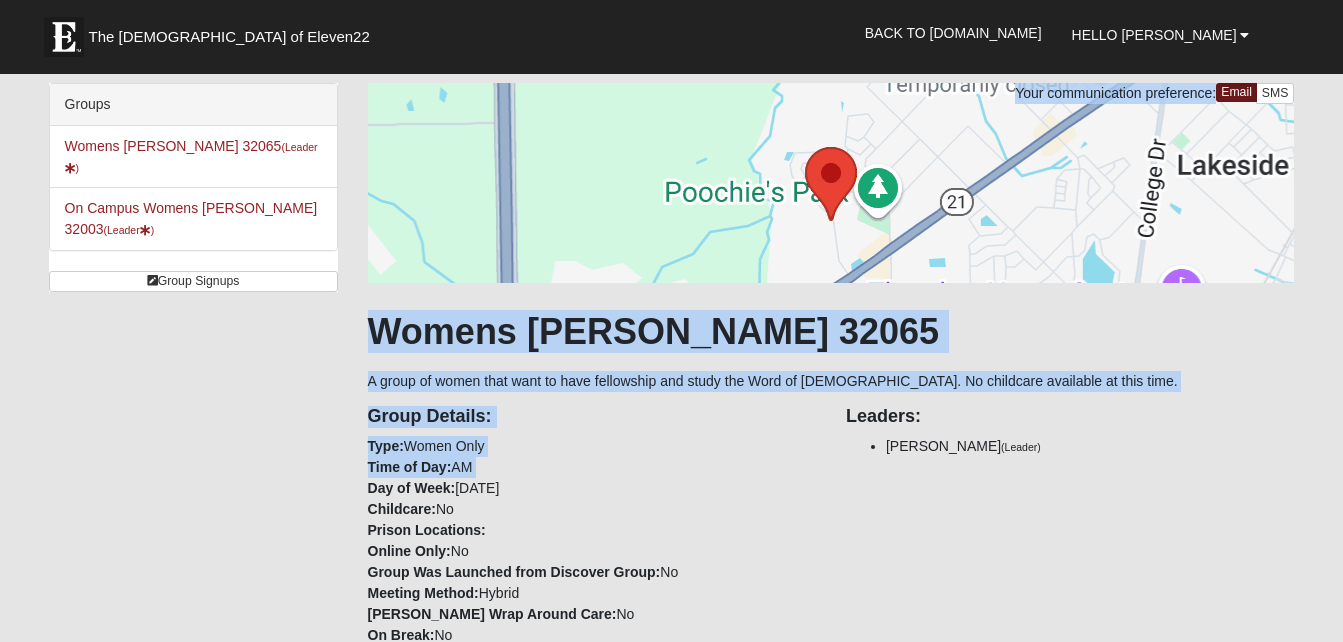 click on "Groups
Womens Winters 32065  (Leader
)
On Campus Womens Winters 32003  (Leader
)
Group Signups
Group Signups" at bounding box center (672, 2250) 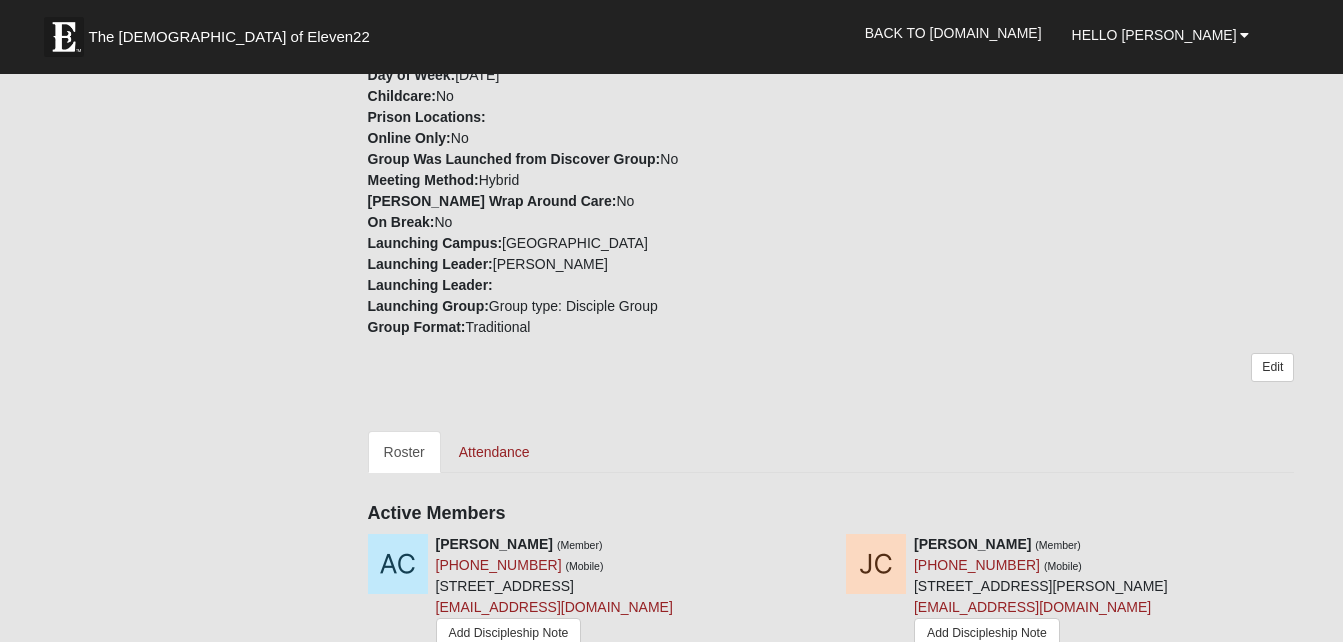 scroll, scrollTop: 440, scrollLeft: 0, axis: vertical 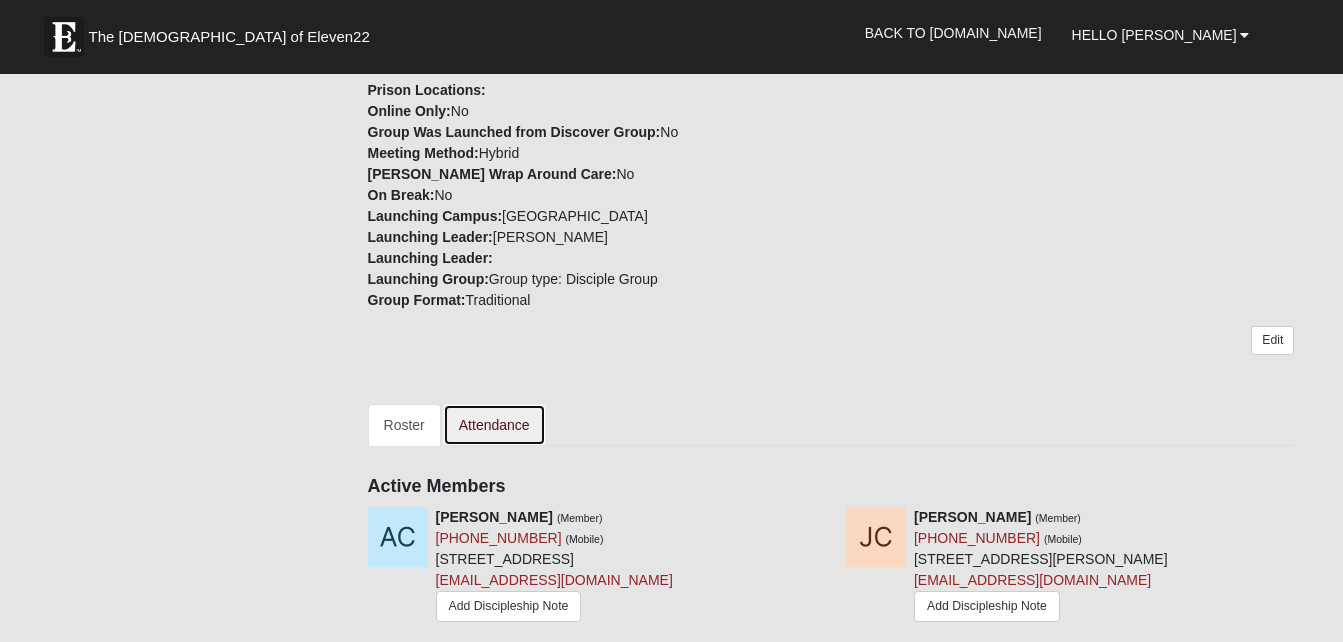click on "Attendance" at bounding box center (494, 425) 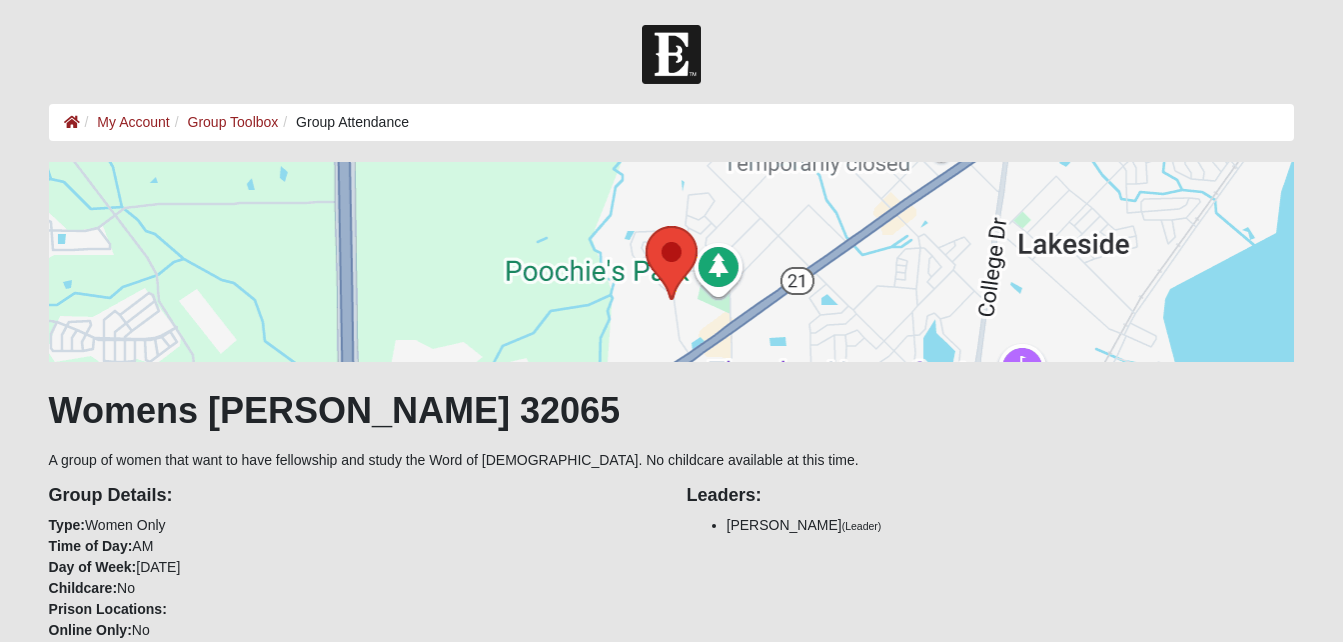 scroll, scrollTop: 0, scrollLeft: 0, axis: both 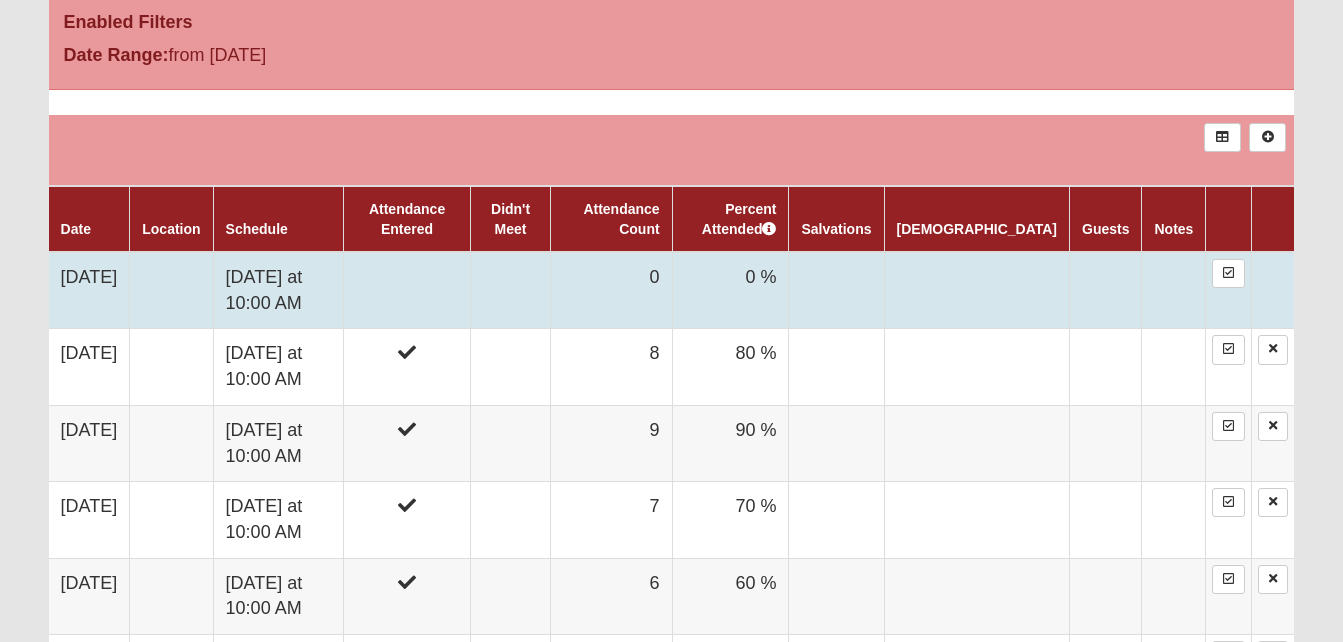 click at bounding box center [510, 290] 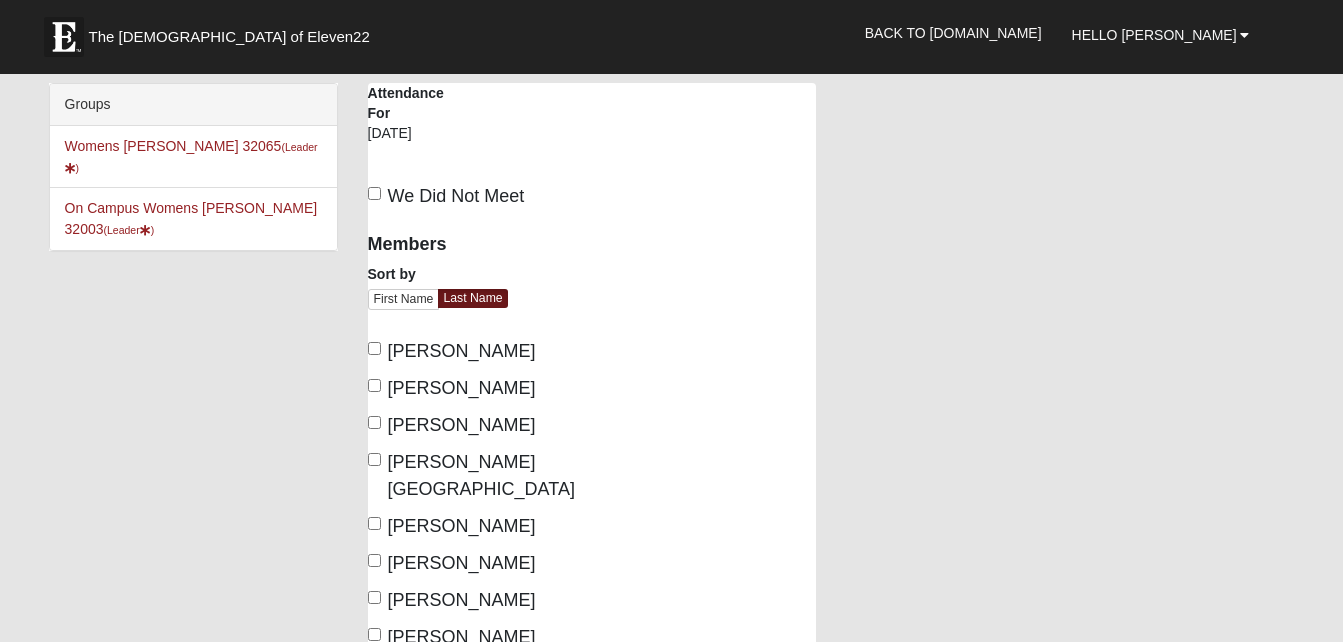 scroll, scrollTop: 0, scrollLeft: 0, axis: both 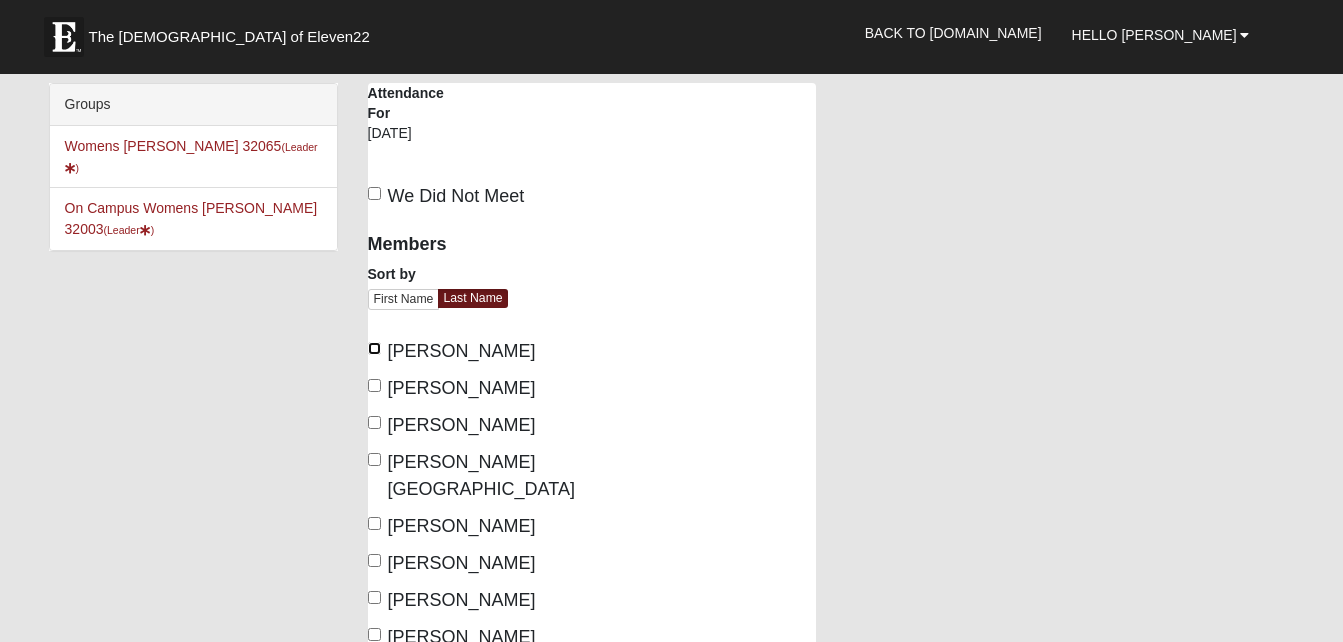 click on "[PERSON_NAME]" at bounding box center (374, 348) 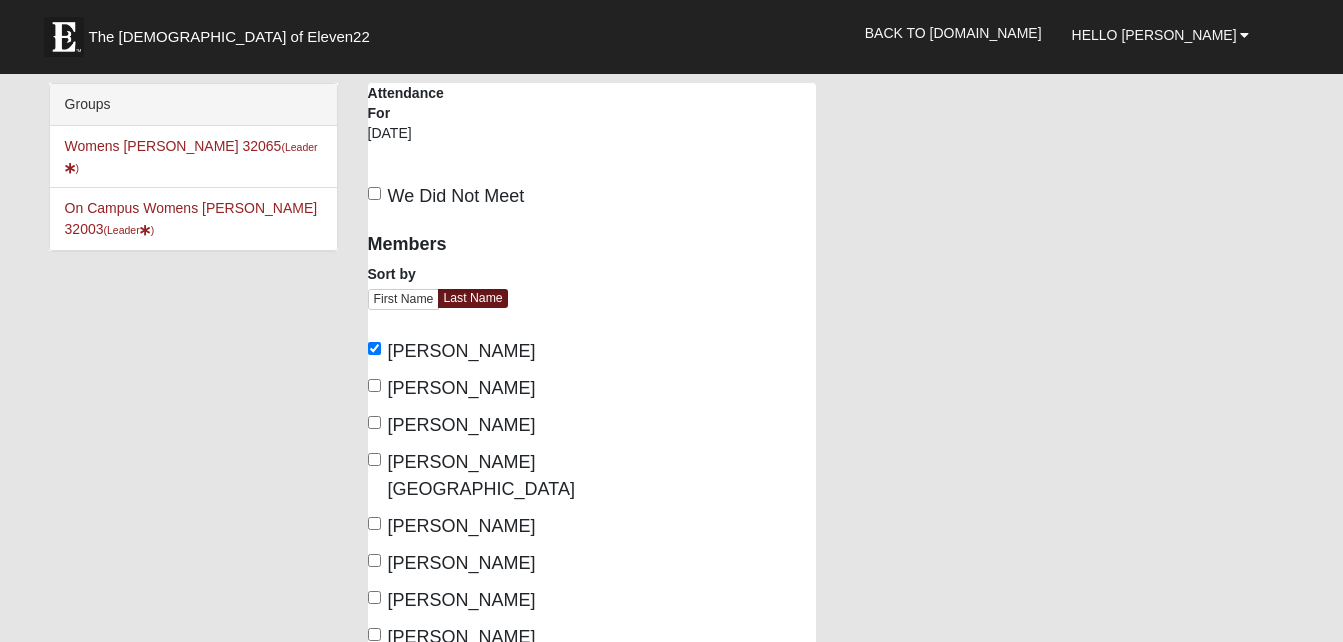 click on "[PERSON_NAME][GEOGRAPHIC_DATA]" at bounding box center (472, 476) 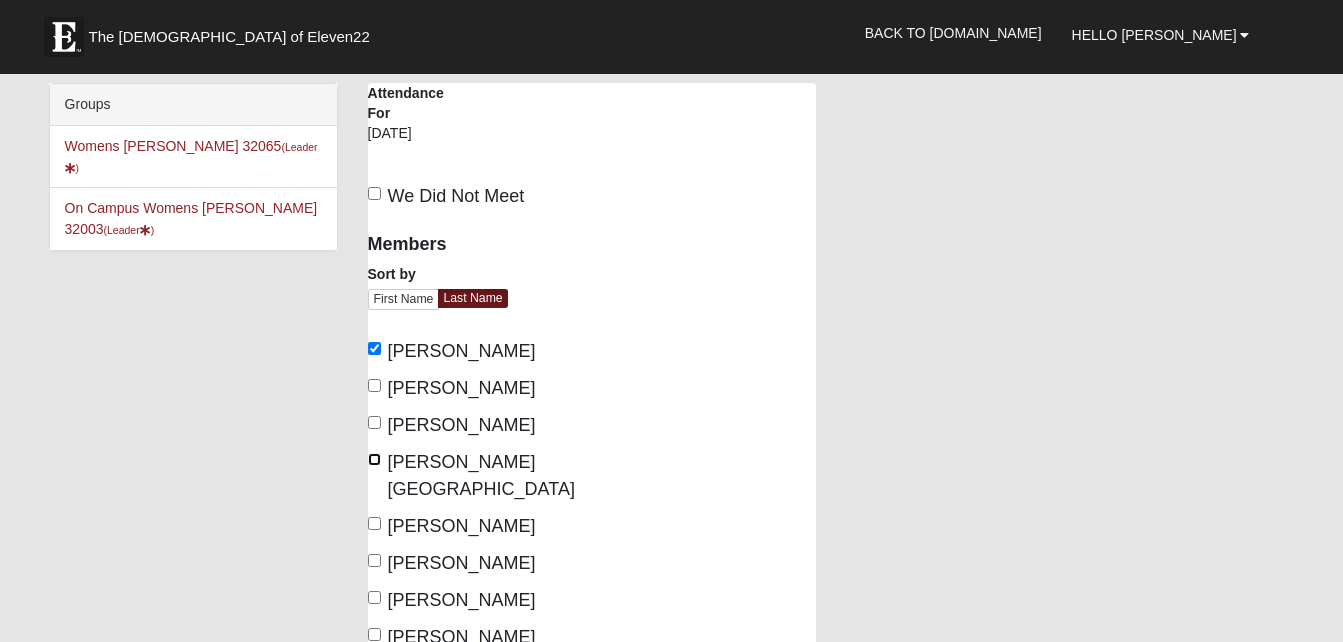 click on "[PERSON_NAME][GEOGRAPHIC_DATA]" at bounding box center [374, 459] 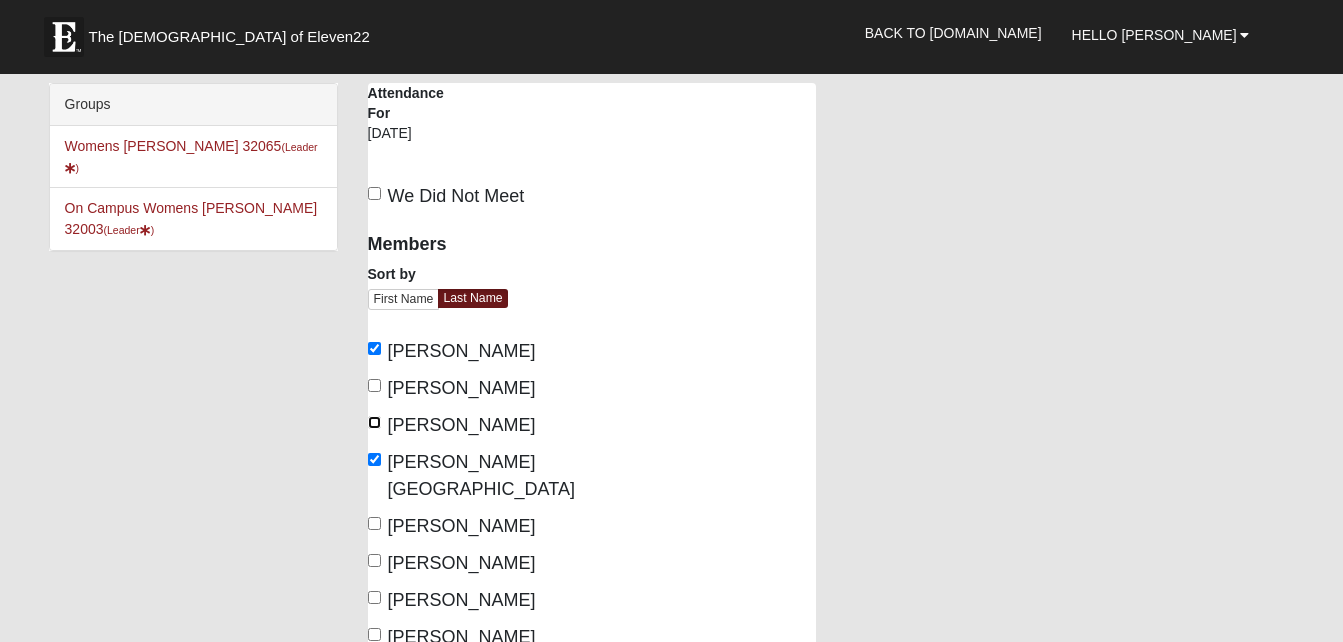 click on "[PERSON_NAME]" at bounding box center [374, 422] 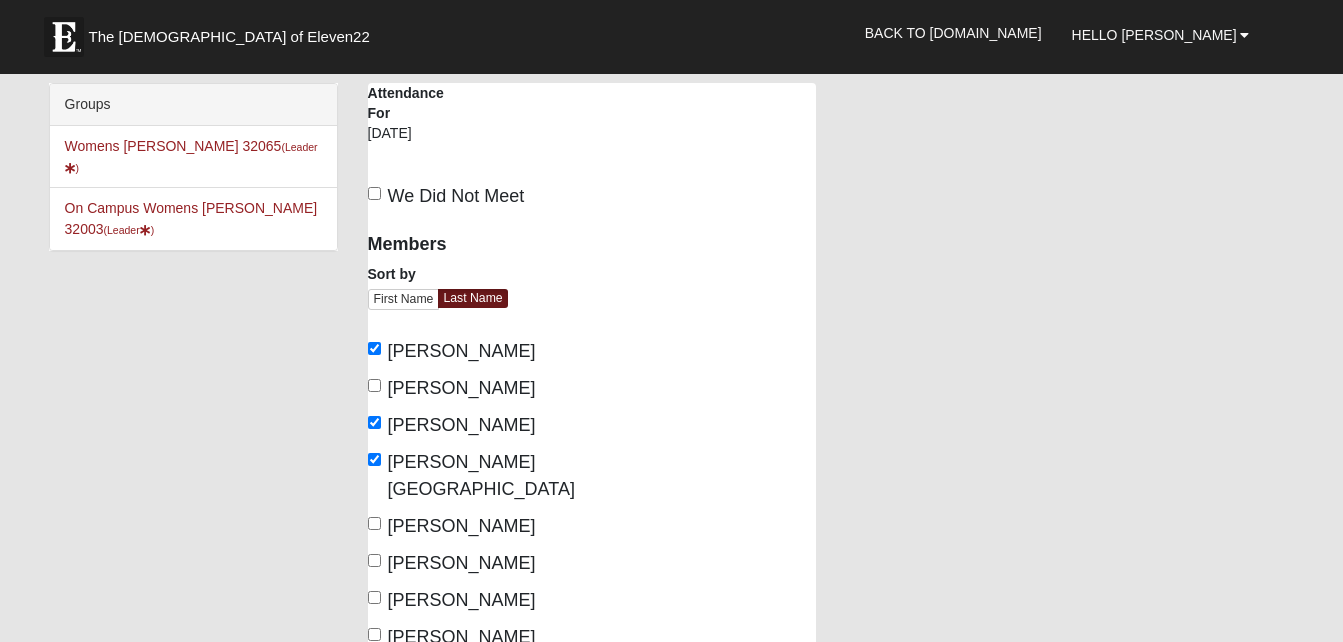 click on "[PERSON_NAME]" at bounding box center [452, 388] 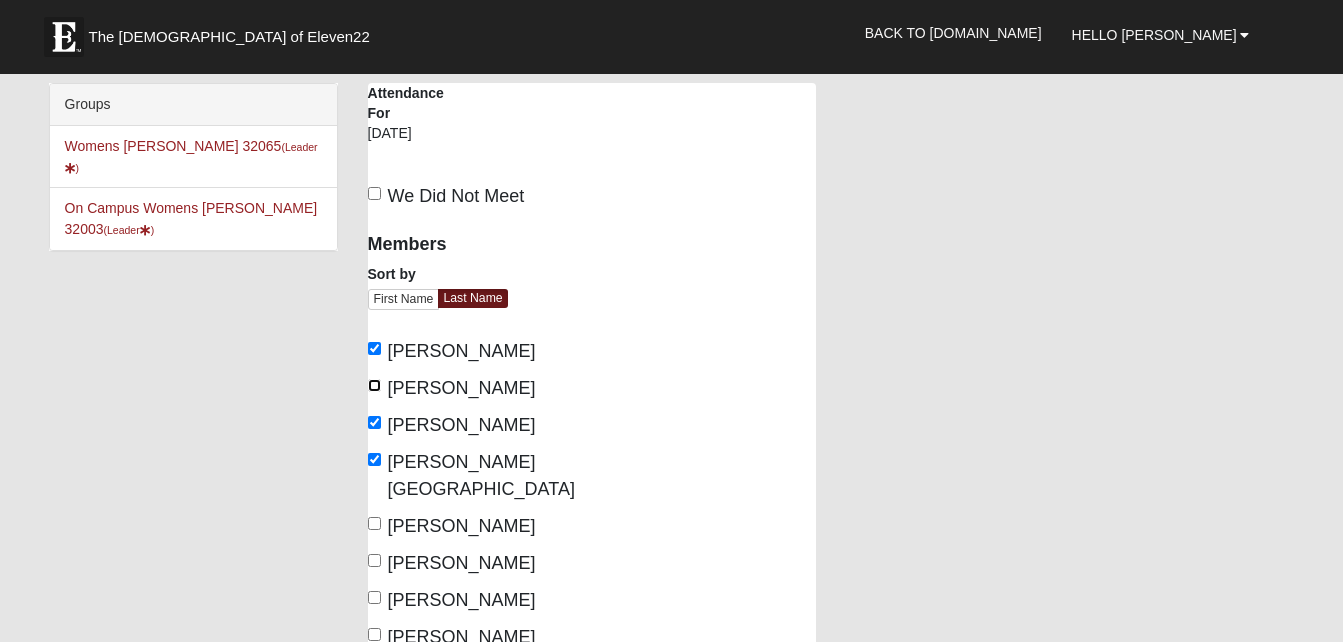 click on "[PERSON_NAME]" at bounding box center (374, 385) 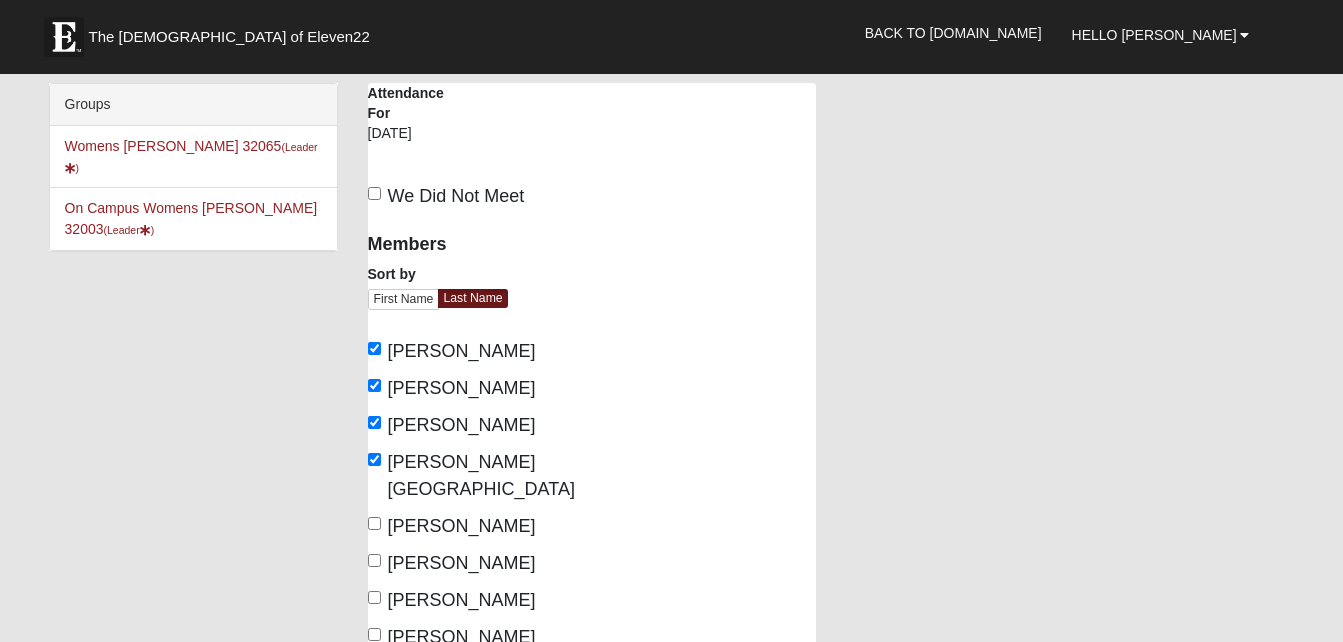 click on "[PERSON_NAME]" at bounding box center (452, 563) 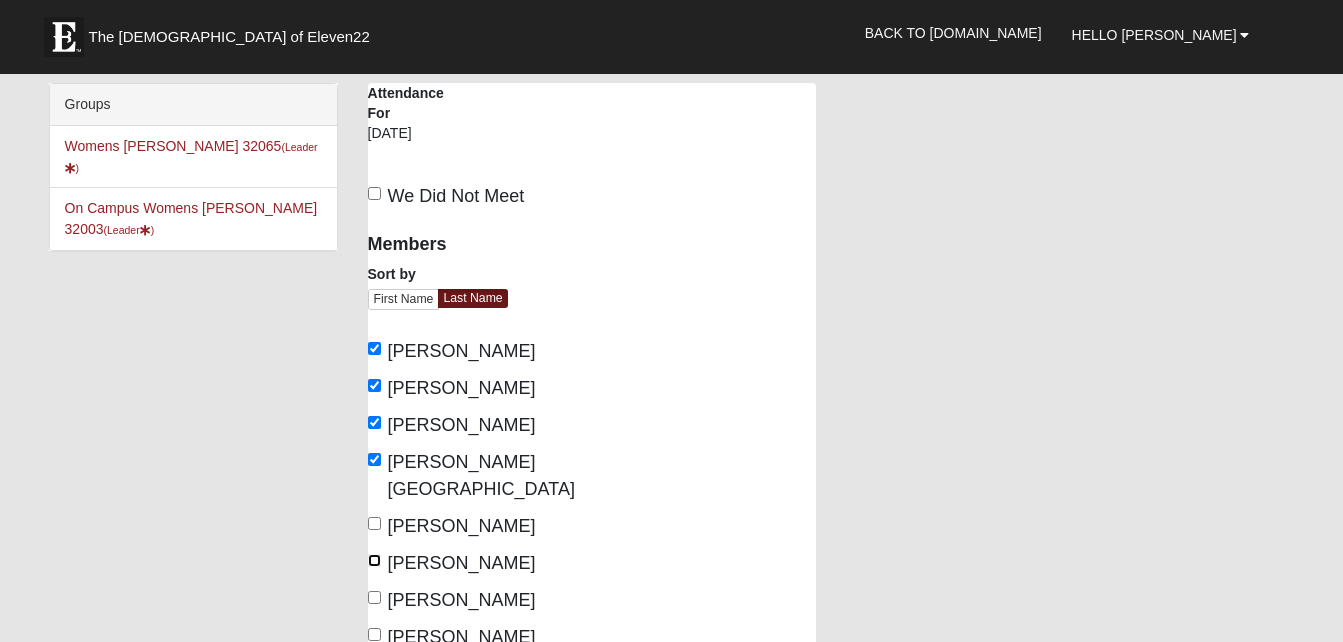 click on "[PERSON_NAME]" at bounding box center [374, 560] 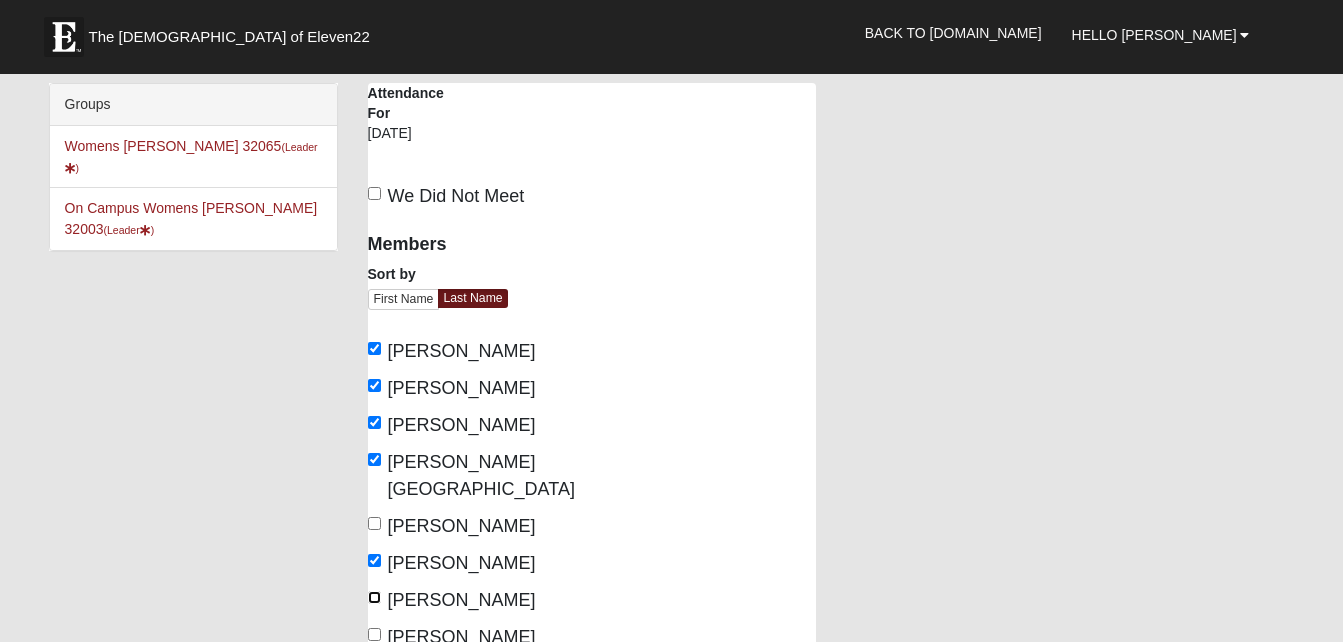 click on "[PERSON_NAME]" at bounding box center (374, 597) 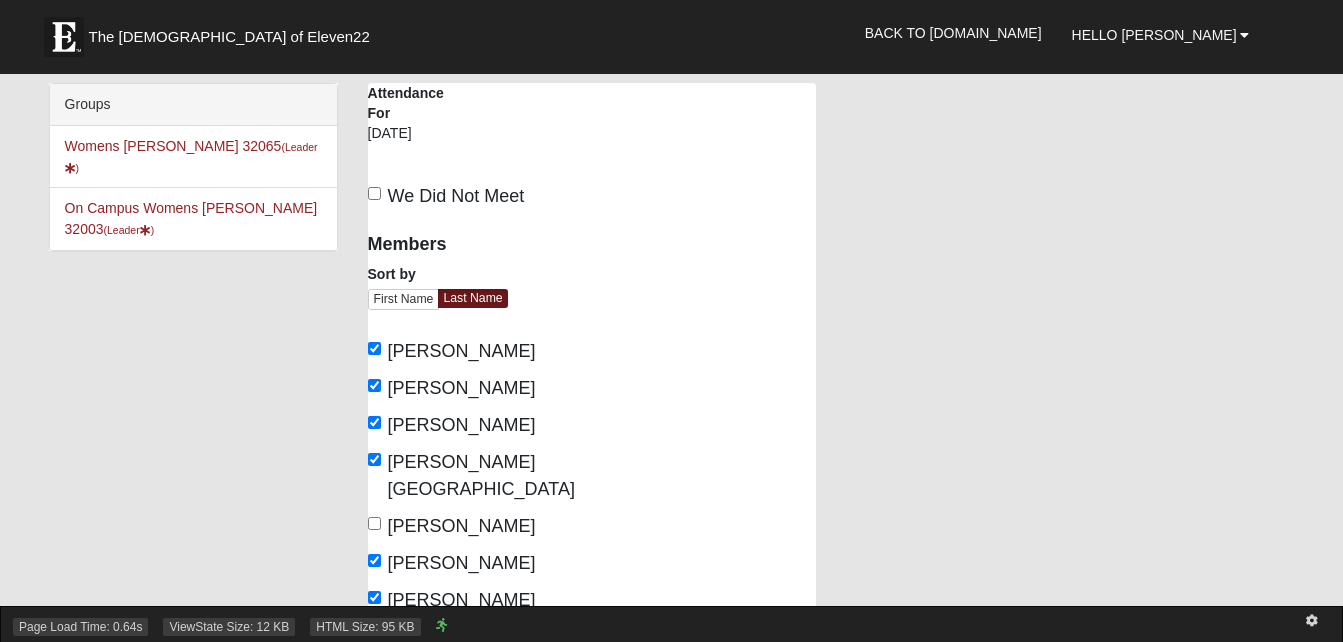 click on "Page Load Time: 0.64s  ViewState Size: 12 KB   HTML Size: 95 KB" at bounding box center (671, 624) 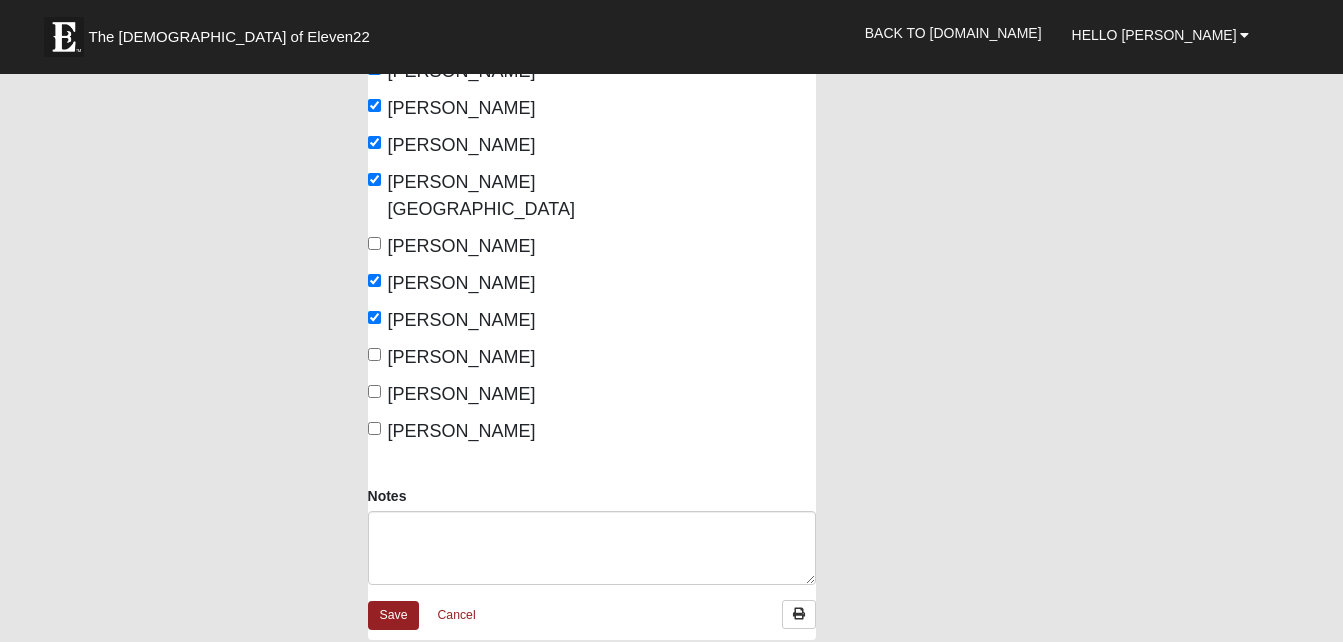 scroll, scrollTop: 320, scrollLeft: 0, axis: vertical 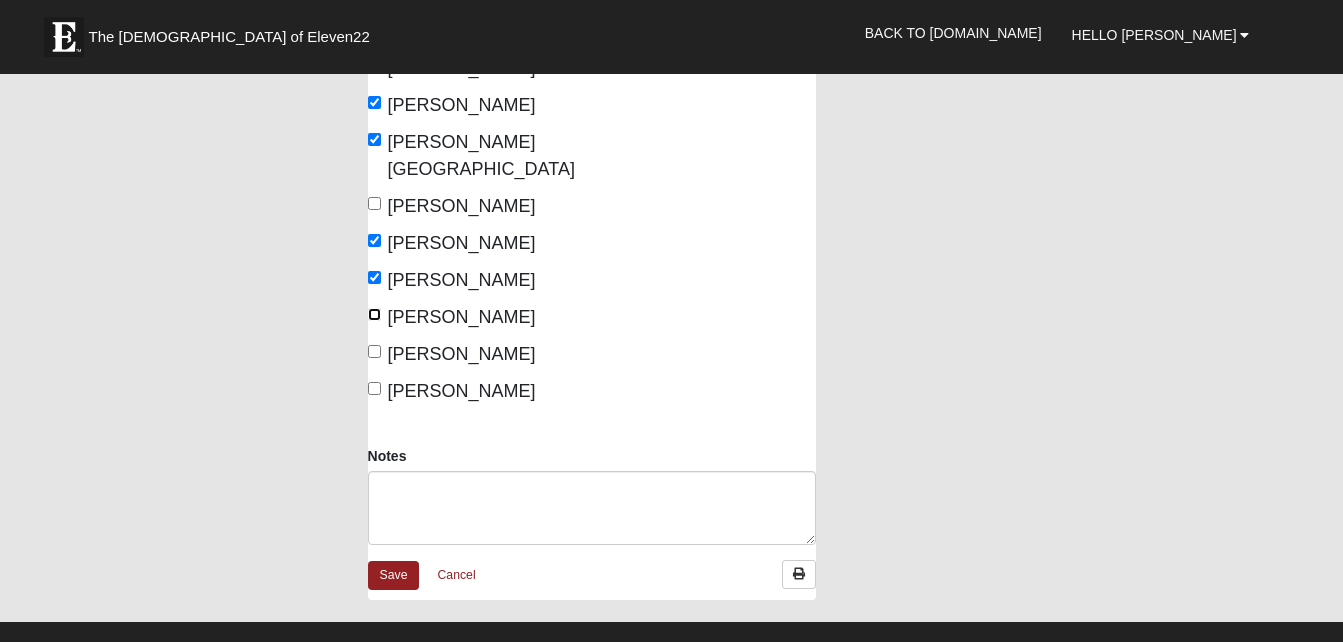 click on "[PERSON_NAME]" at bounding box center (374, 314) 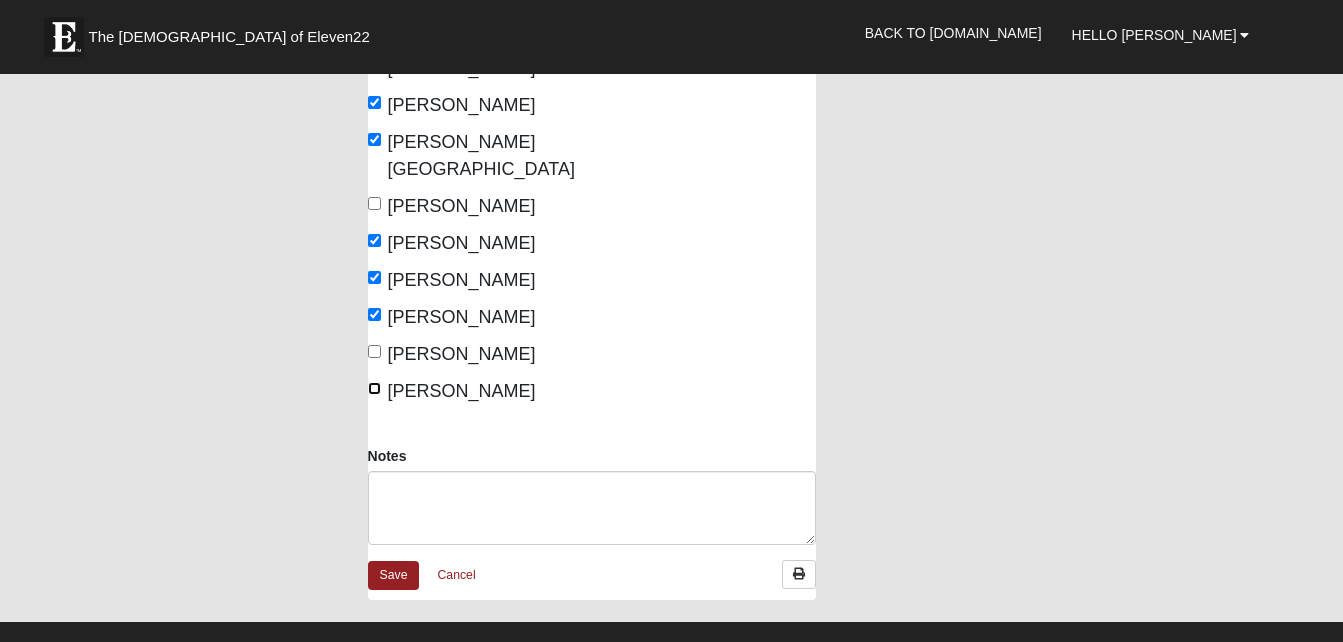 click on "[PERSON_NAME]" at bounding box center [374, 388] 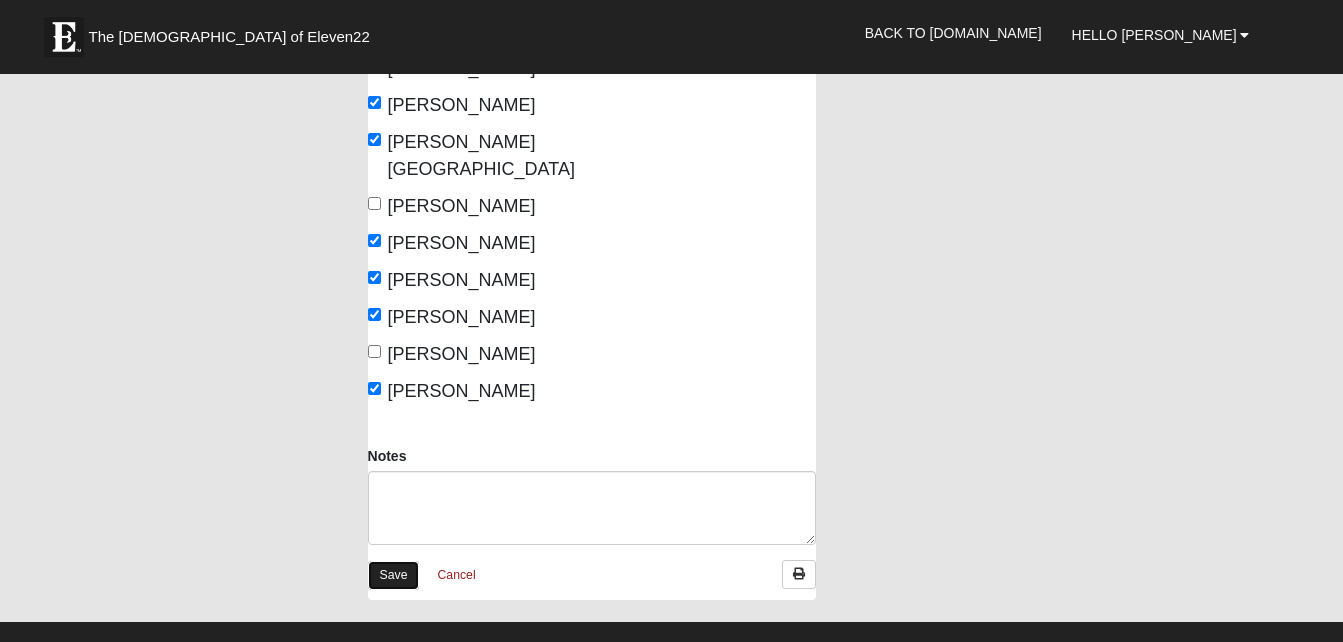 click on "Save" at bounding box center [394, 575] 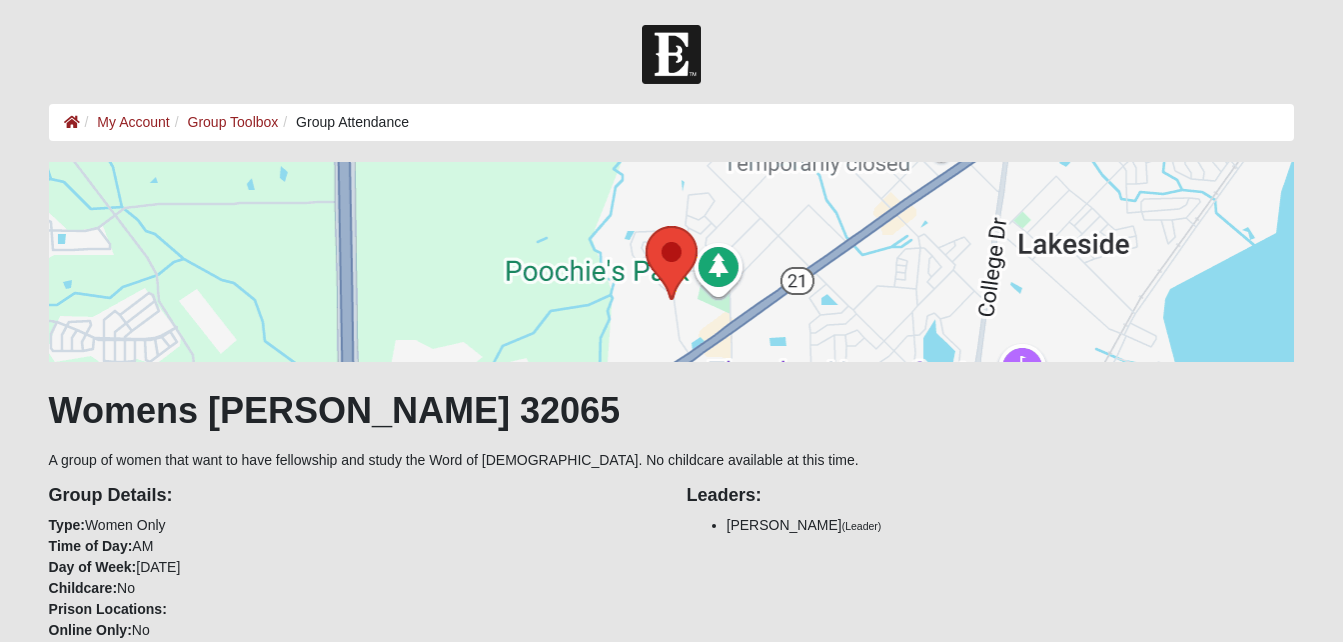 scroll, scrollTop: 0, scrollLeft: 0, axis: both 